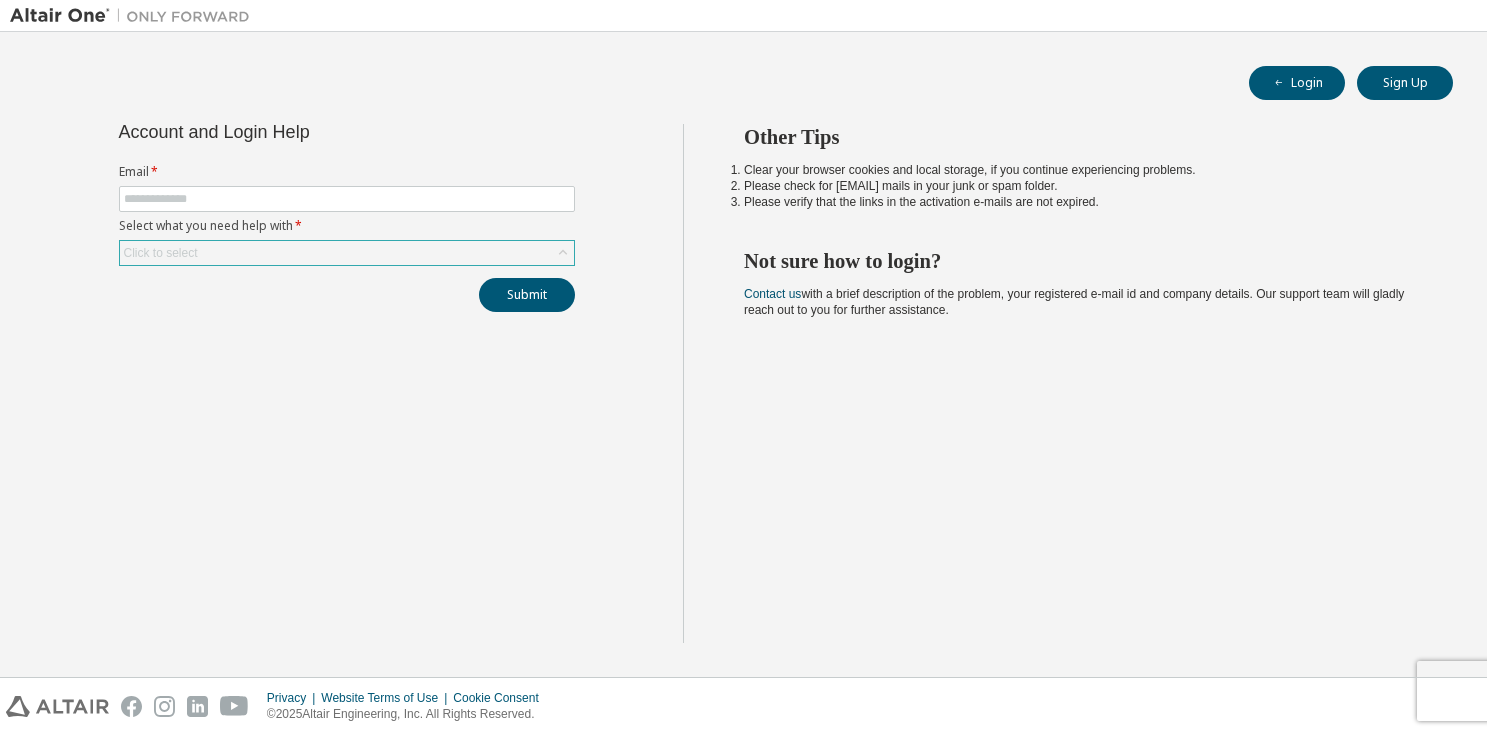 scroll, scrollTop: 0, scrollLeft: 0, axis: both 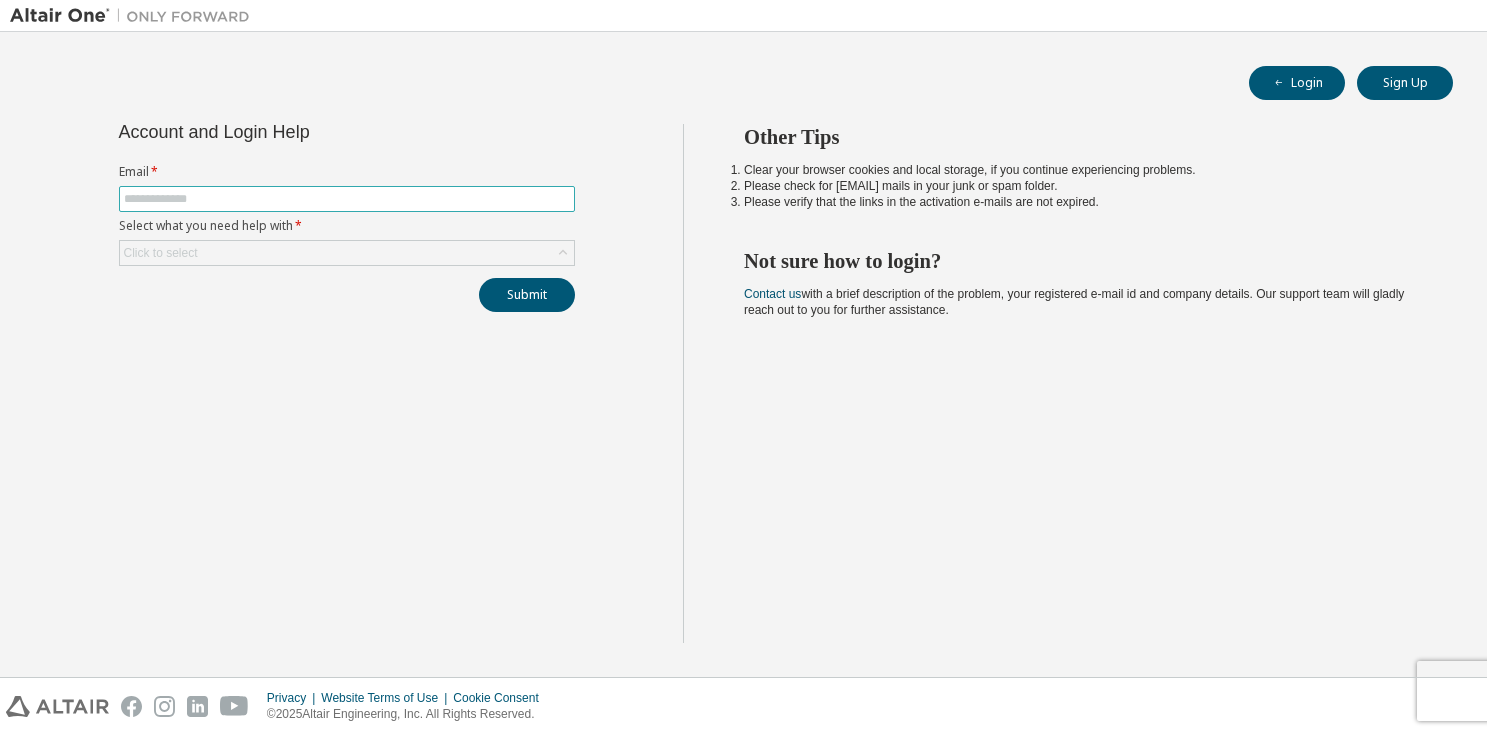 click at bounding box center (347, 199) 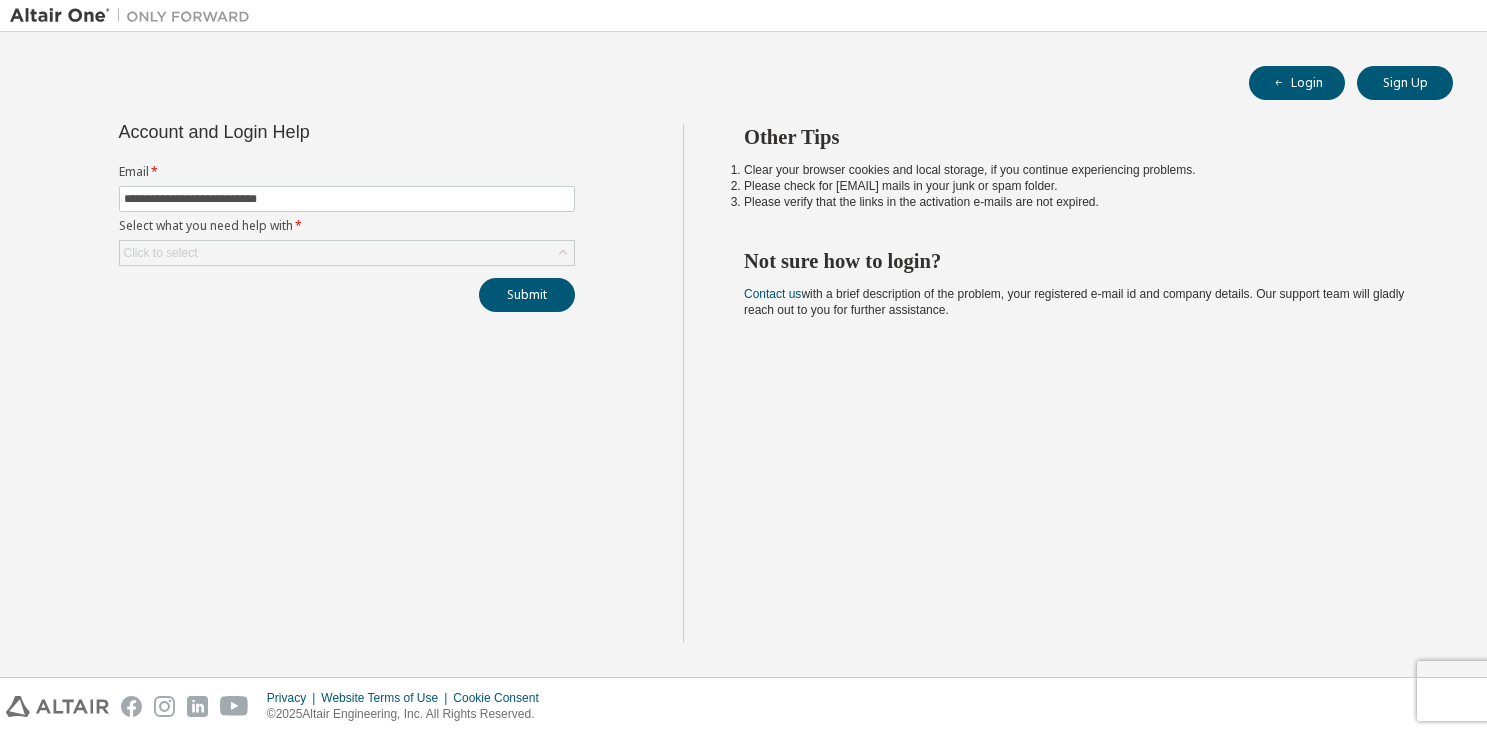 click on "Select what you need help with *" at bounding box center [347, 226] 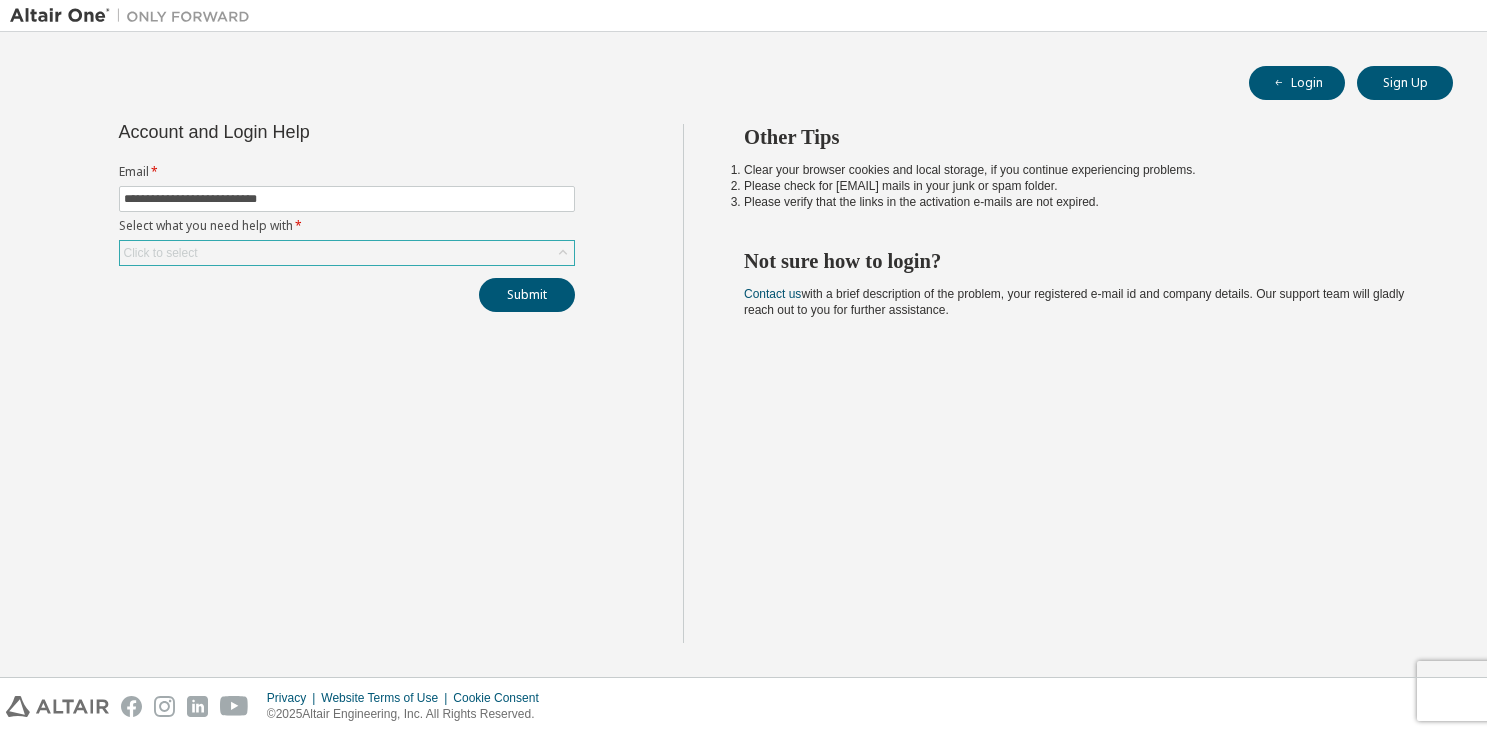 click on "Click to select" at bounding box center (347, 253) 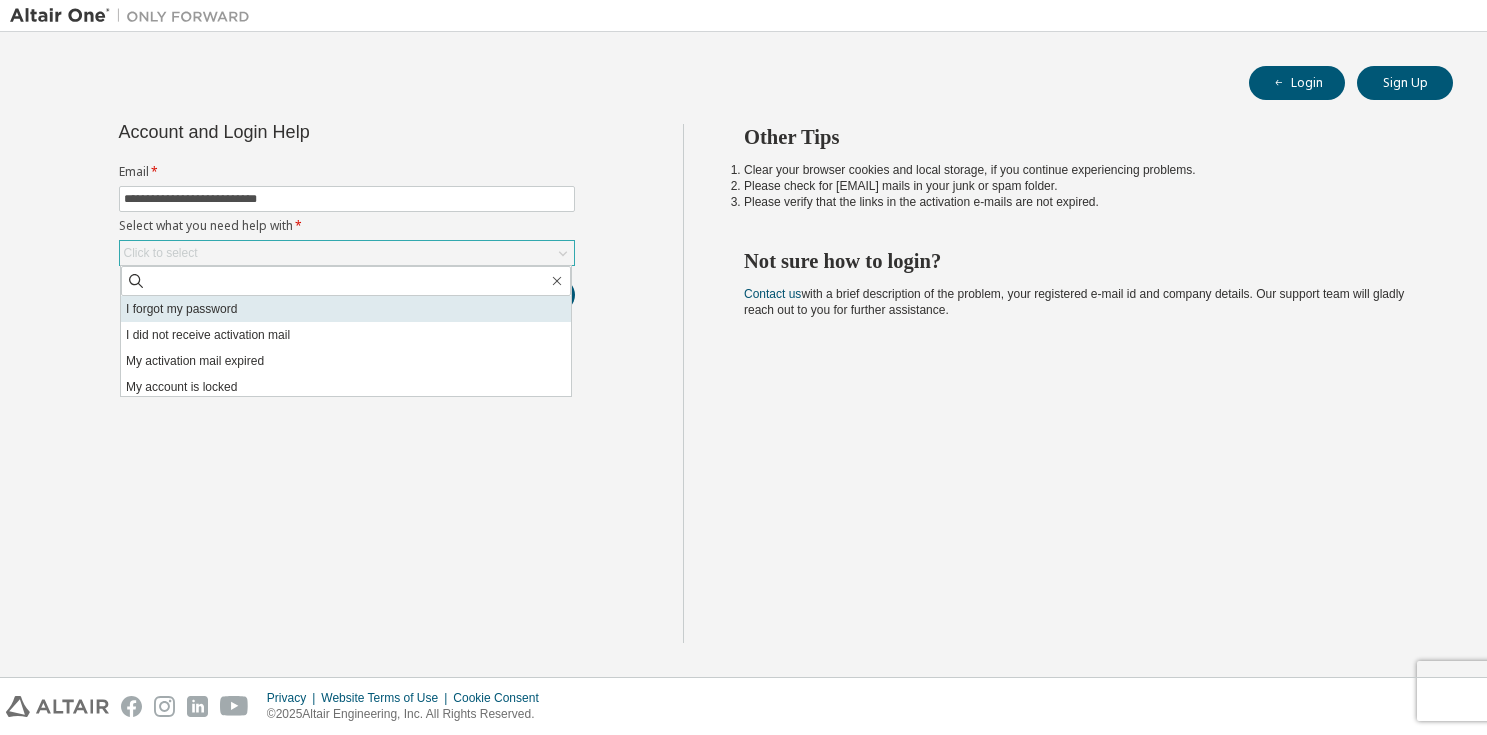 click on "I forgot my password" at bounding box center (346, 309) 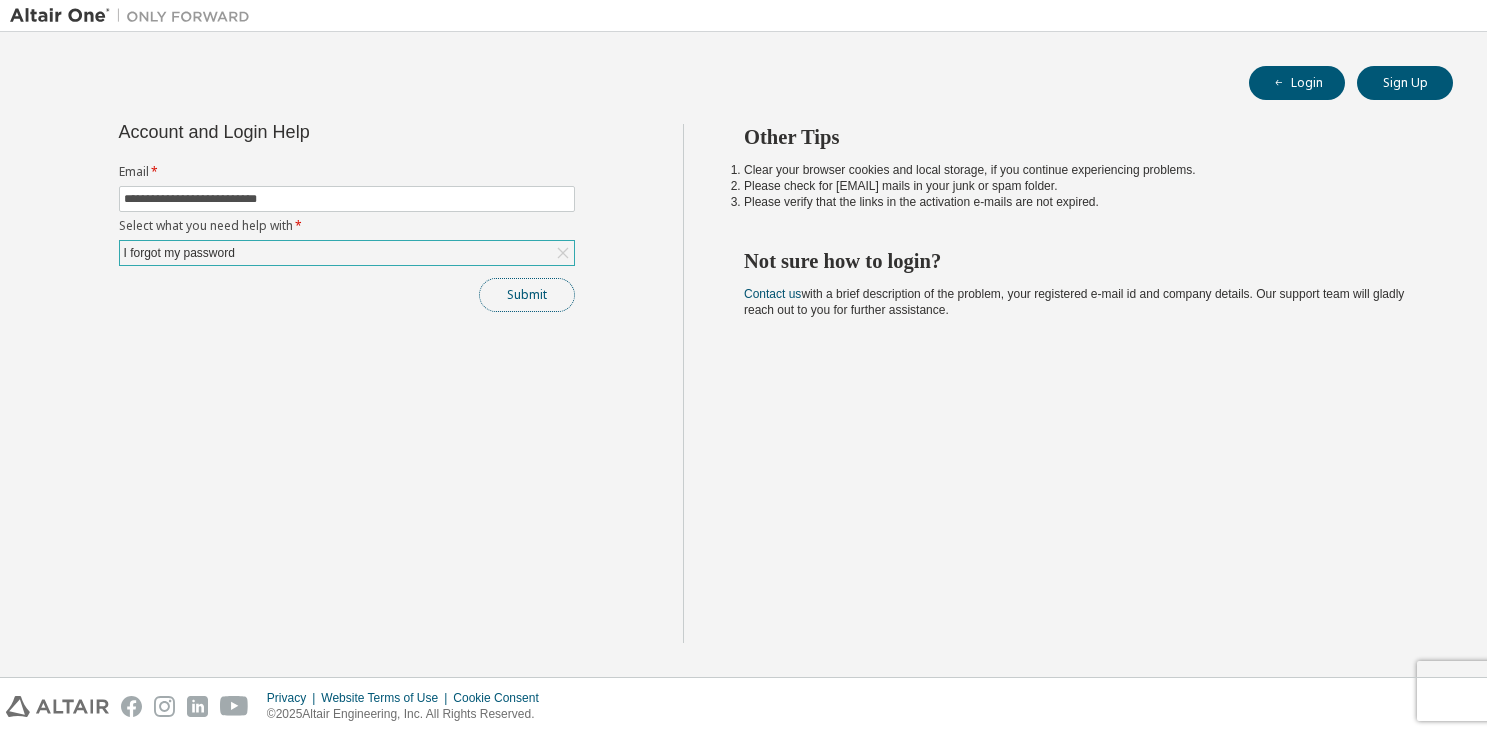 click on "Submit" at bounding box center (527, 295) 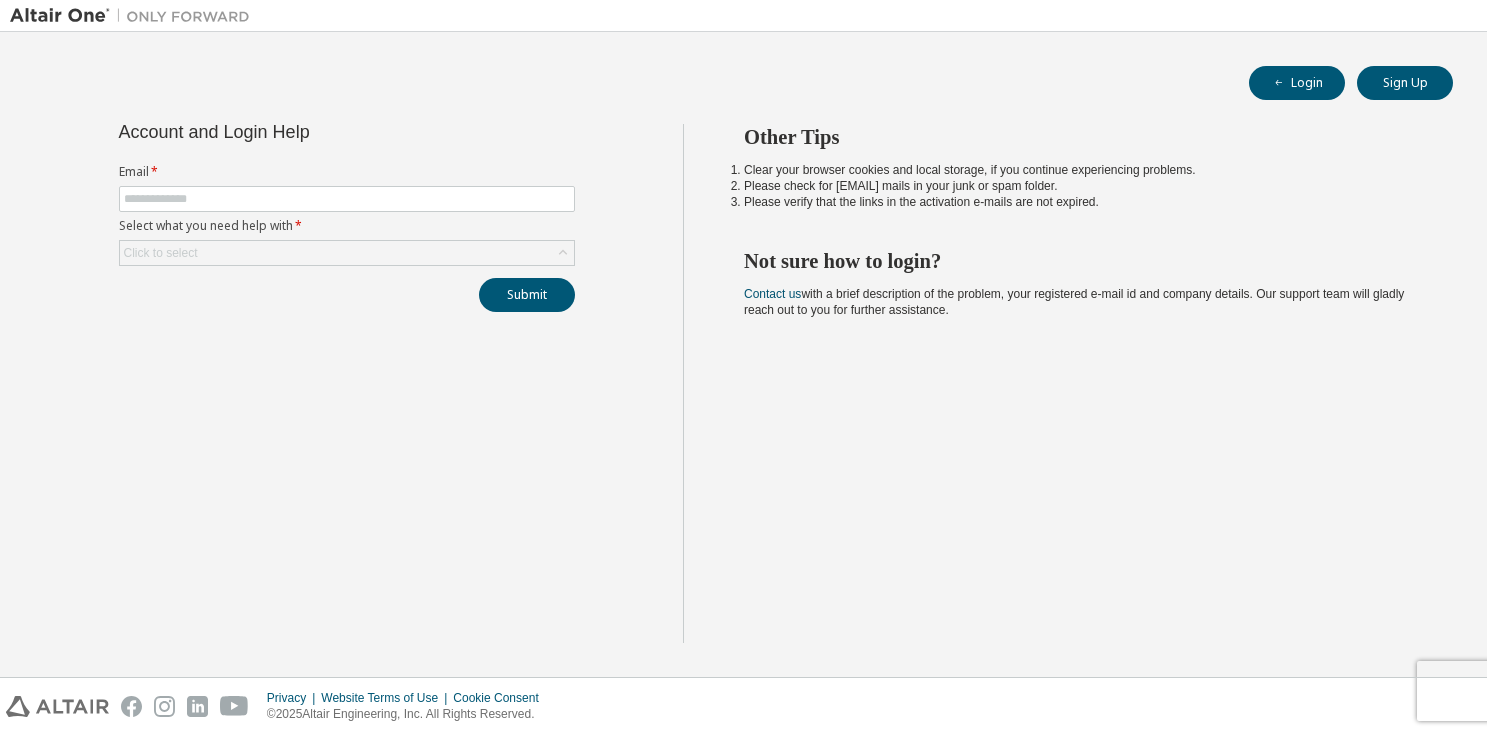 scroll, scrollTop: 0, scrollLeft: 0, axis: both 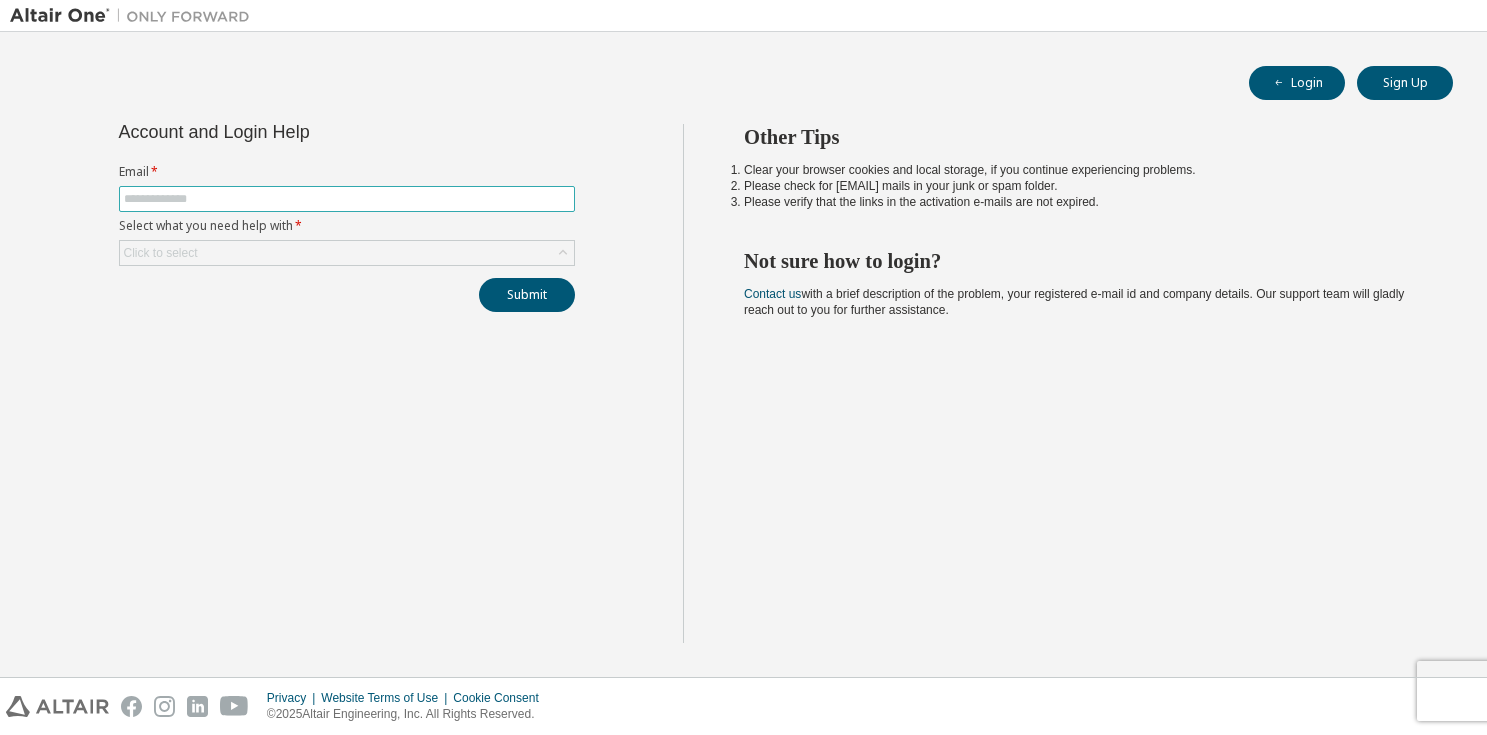click at bounding box center [347, 199] 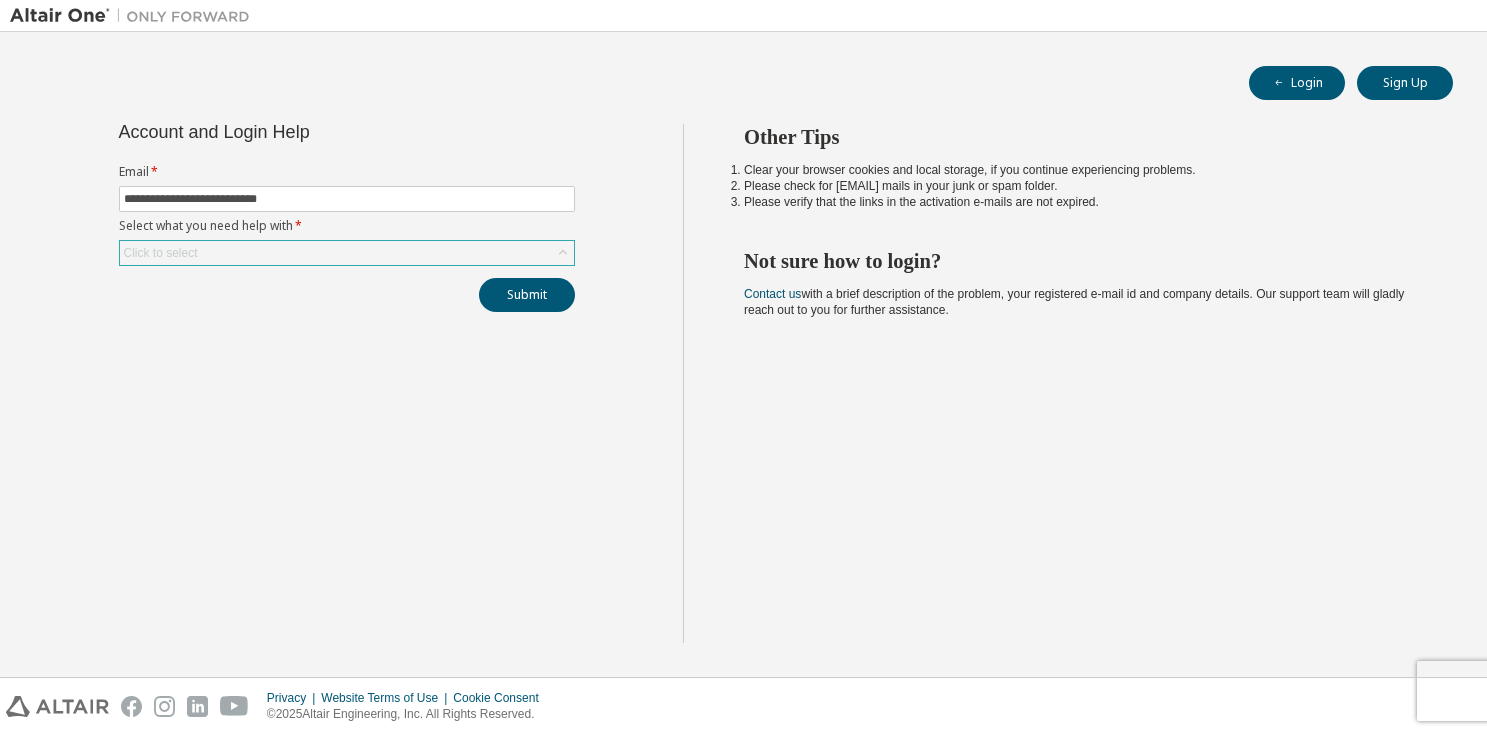 click on "Click to select" at bounding box center (347, 253) 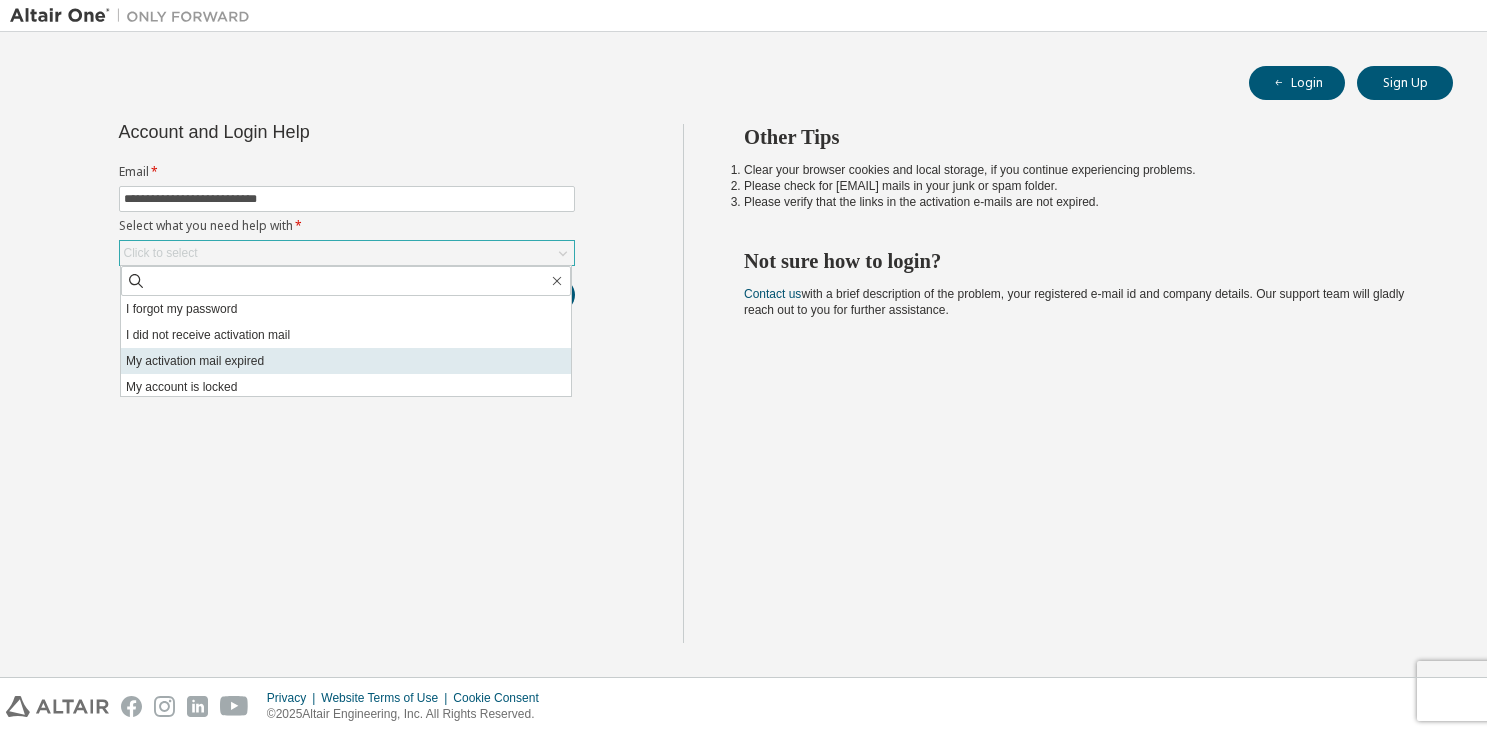 click on "My activation mail expired" at bounding box center [346, 361] 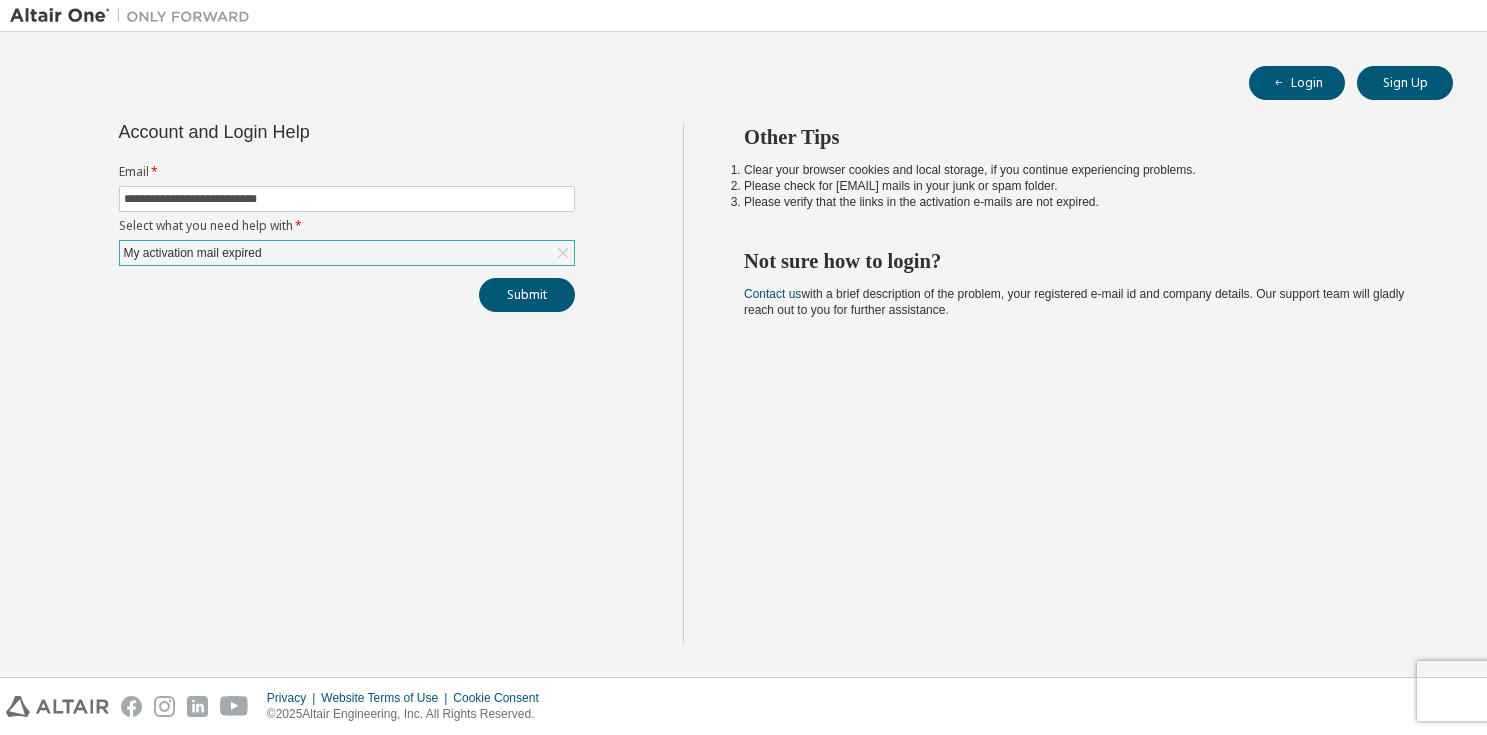 click on "My activation mail expired" at bounding box center (347, 253) 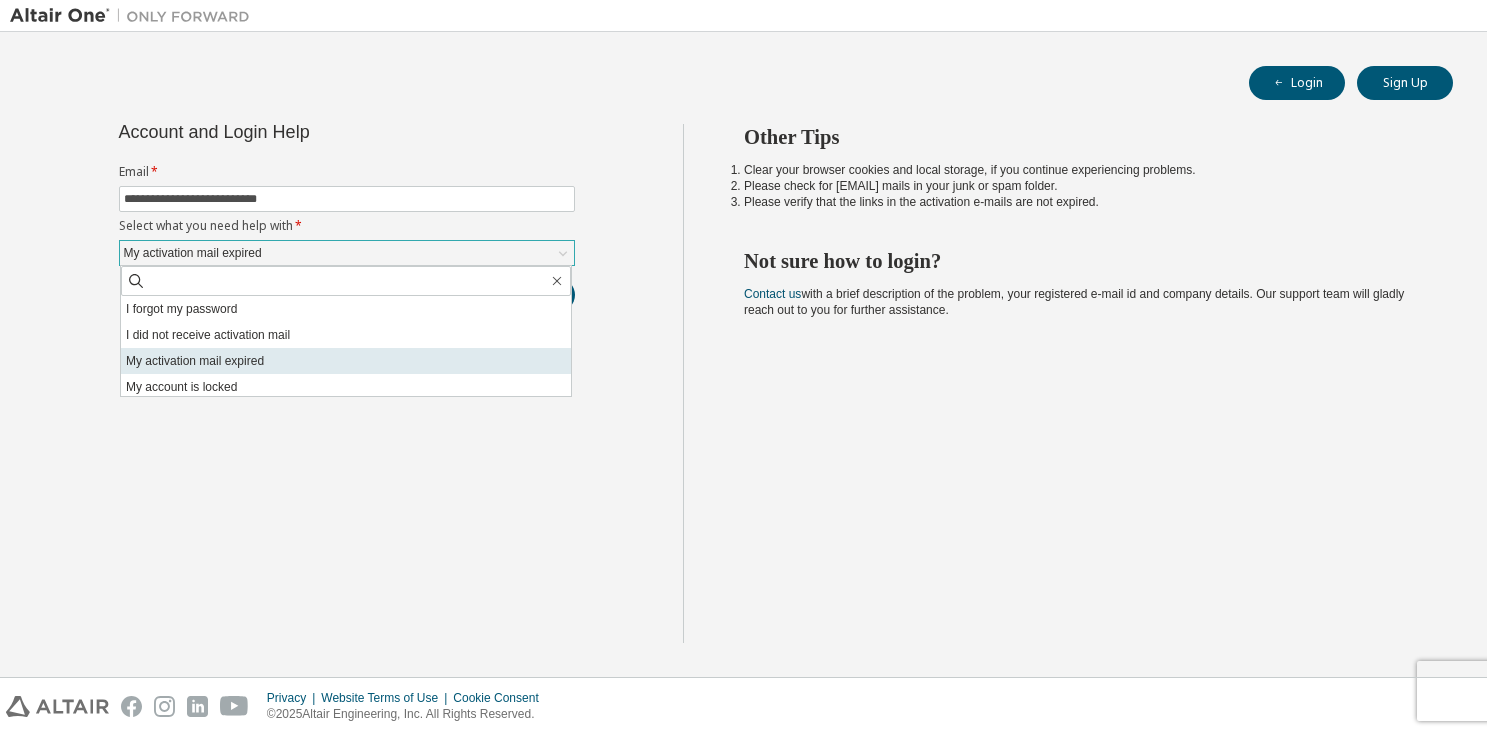 click on "My activation mail expired" at bounding box center (346, 361) 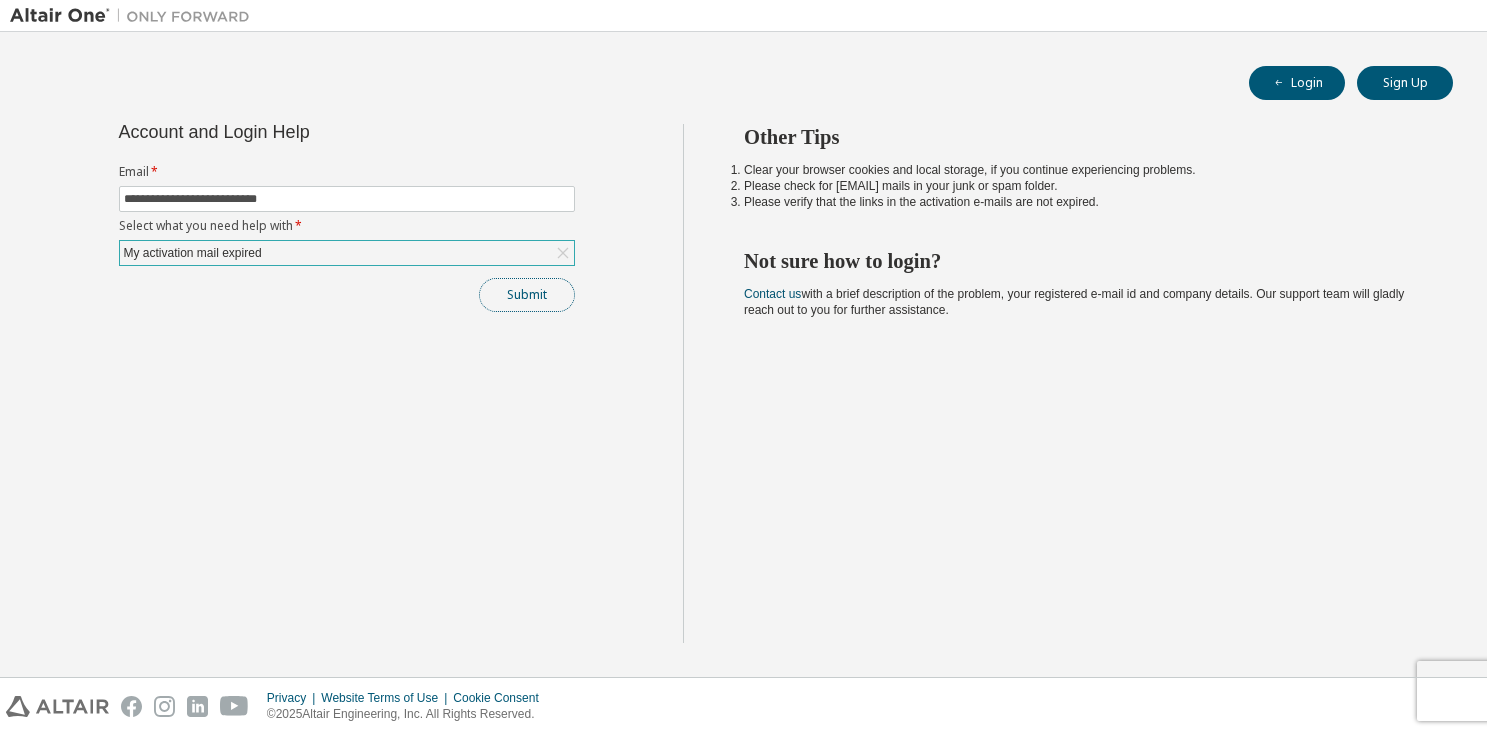 click on "Submit" at bounding box center (527, 295) 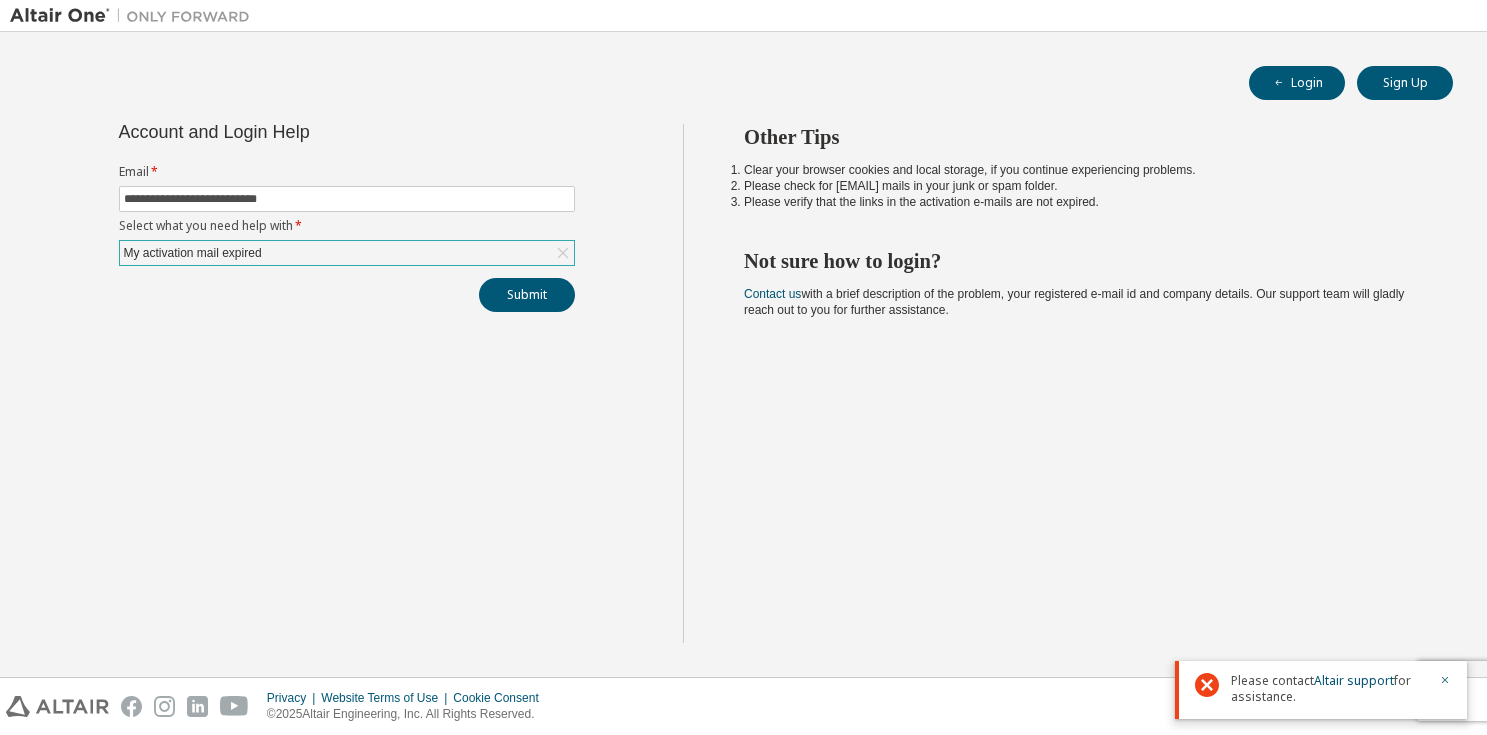 drag, startPoint x: 1294, startPoint y: 699, endPoint x: 1231, endPoint y: 680, distance: 65.802734 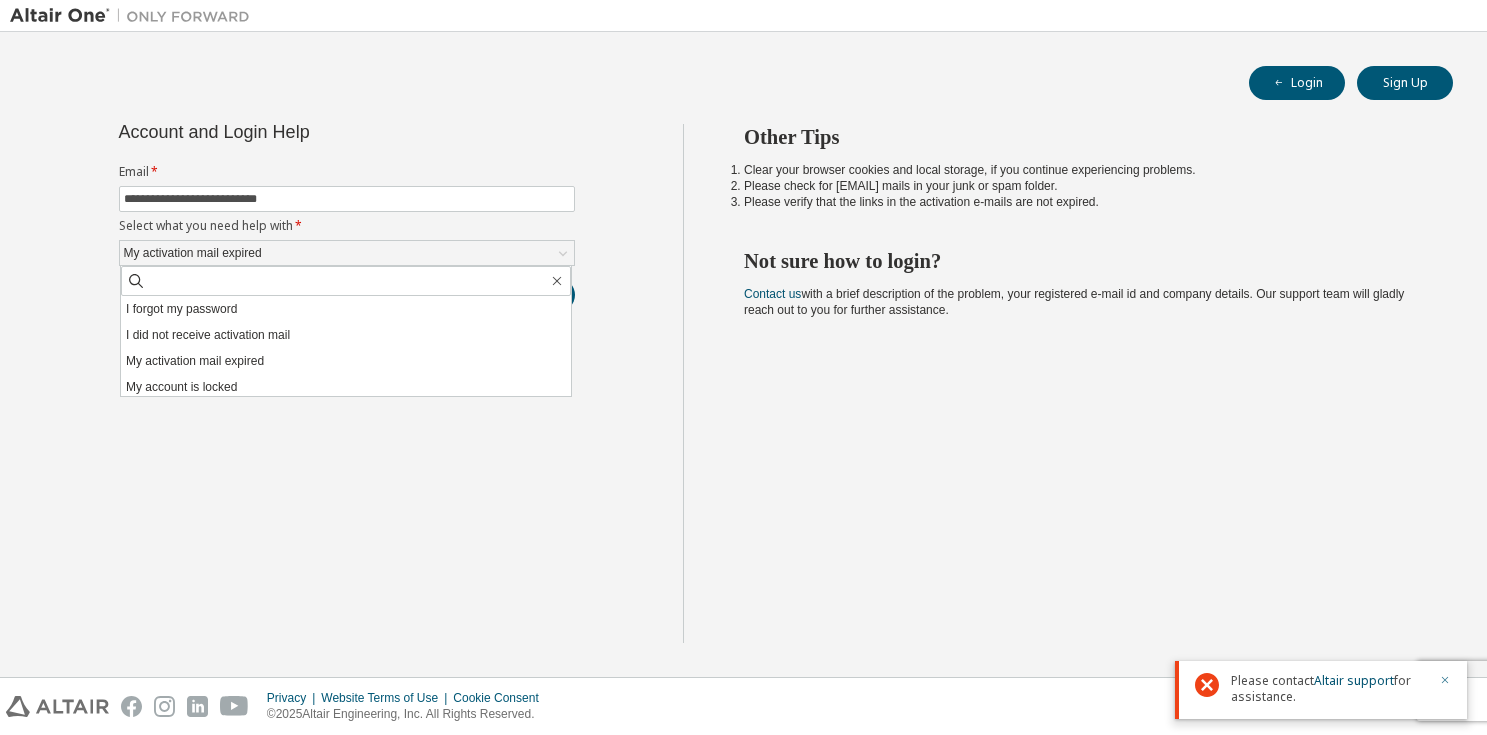 click 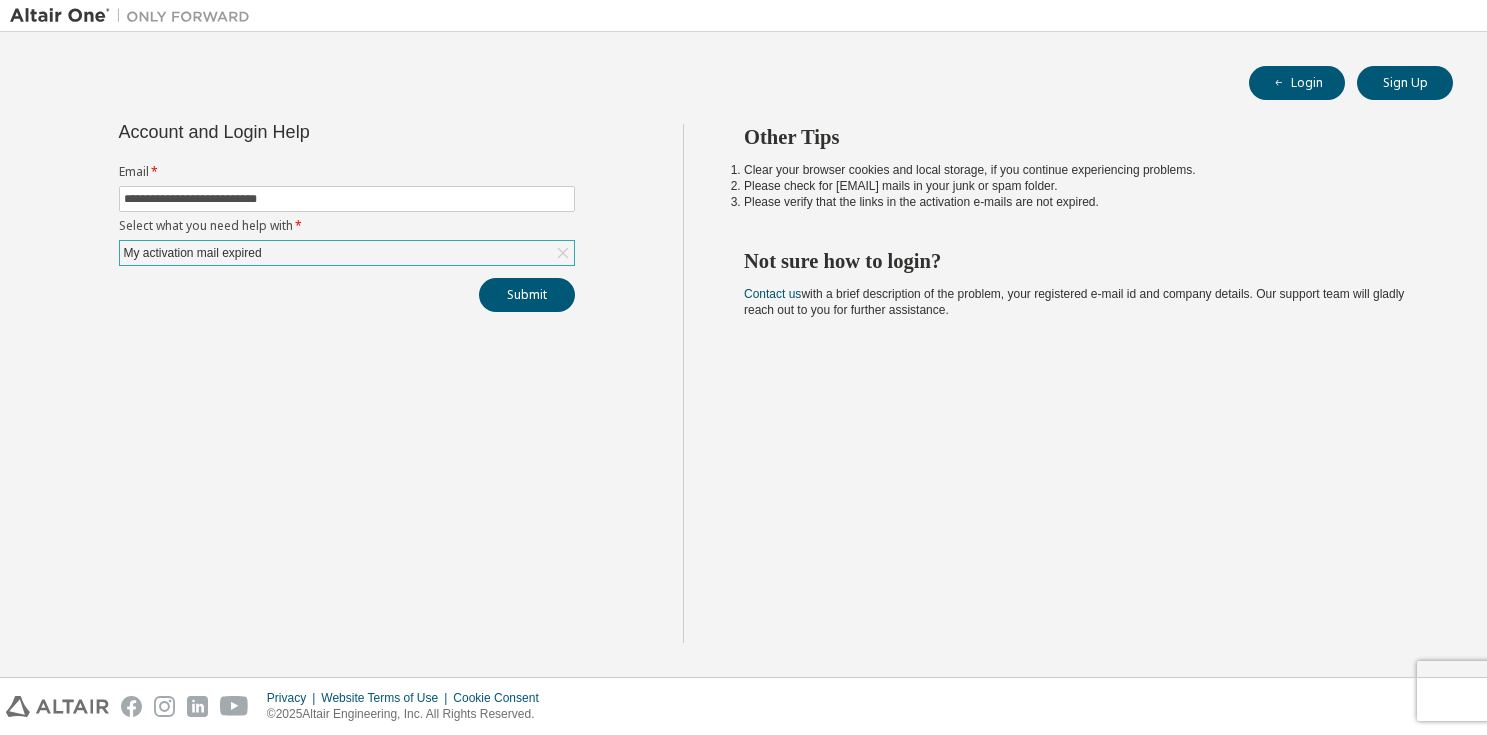 click on "My activation mail expired" at bounding box center (347, 253) 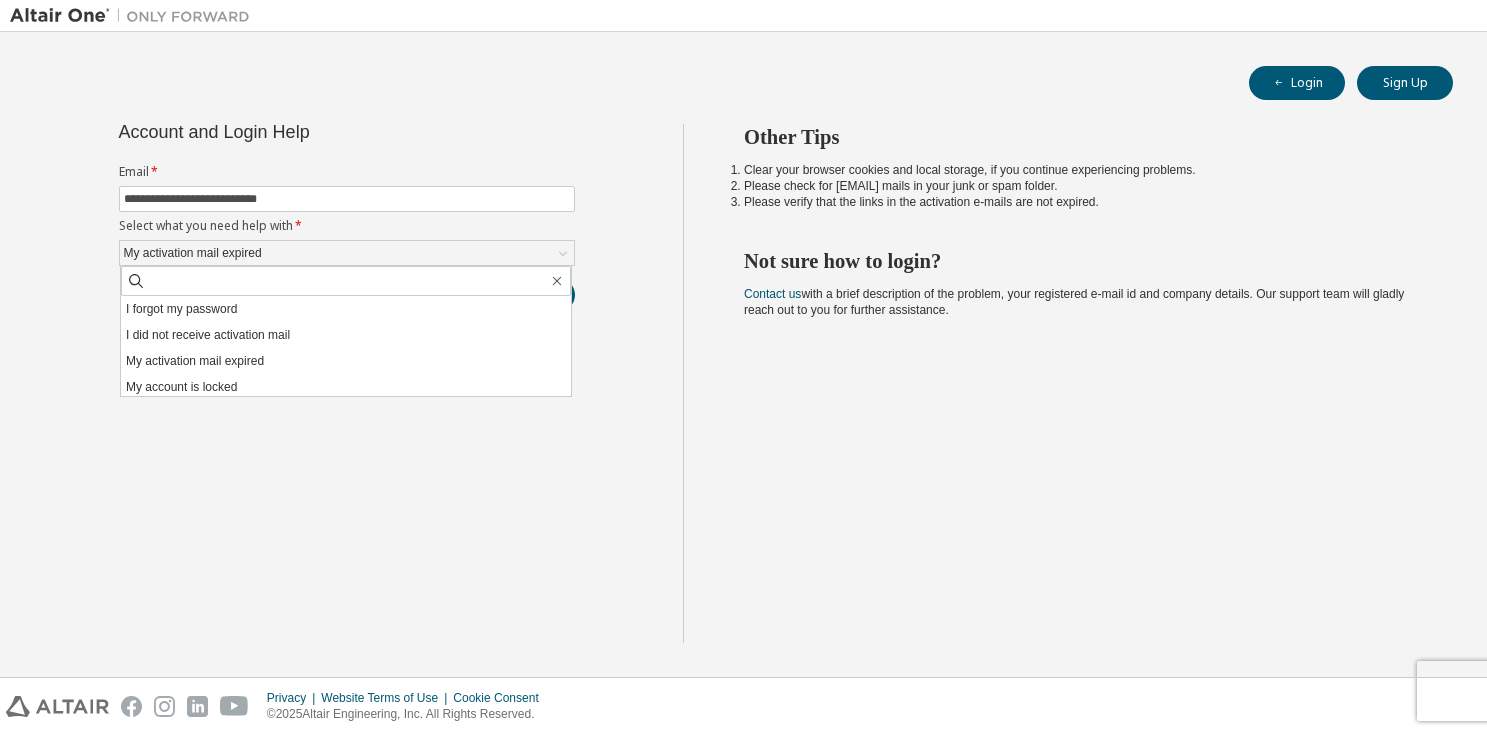 click on "Other Tips Clear your browser cookies and local storage, if you continue experiencing problems. Please check for [EMAIL] mails in your junk or spam folder. Please verify that the links in the activation e-mails are not expired. Not sure how to login? Contact us with a brief description of the problem, your registered e-mail id and company details. Our support team will gladly reach out to you for further assistance." at bounding box center (1080, 383) 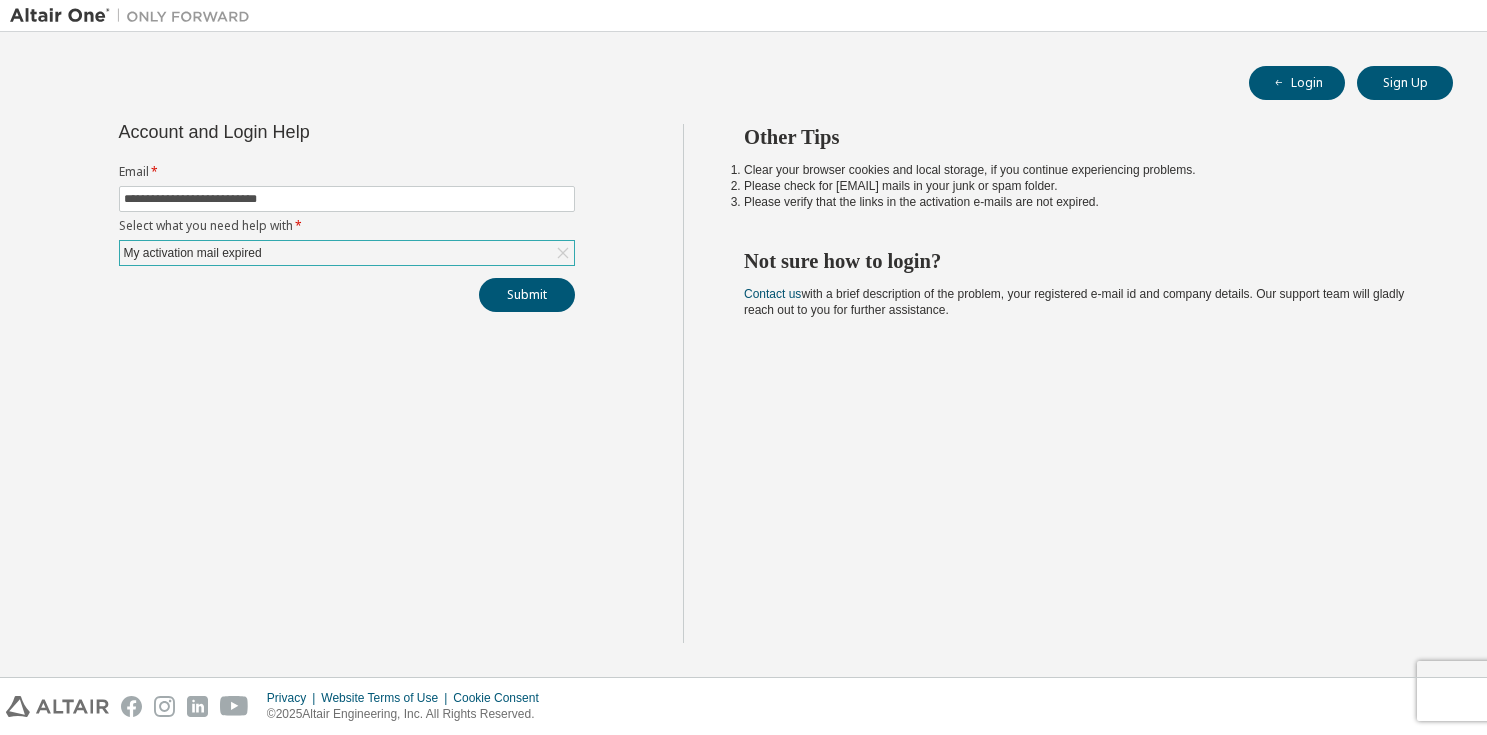 click on "My activation mail expired" at bounding box center [347, 253] 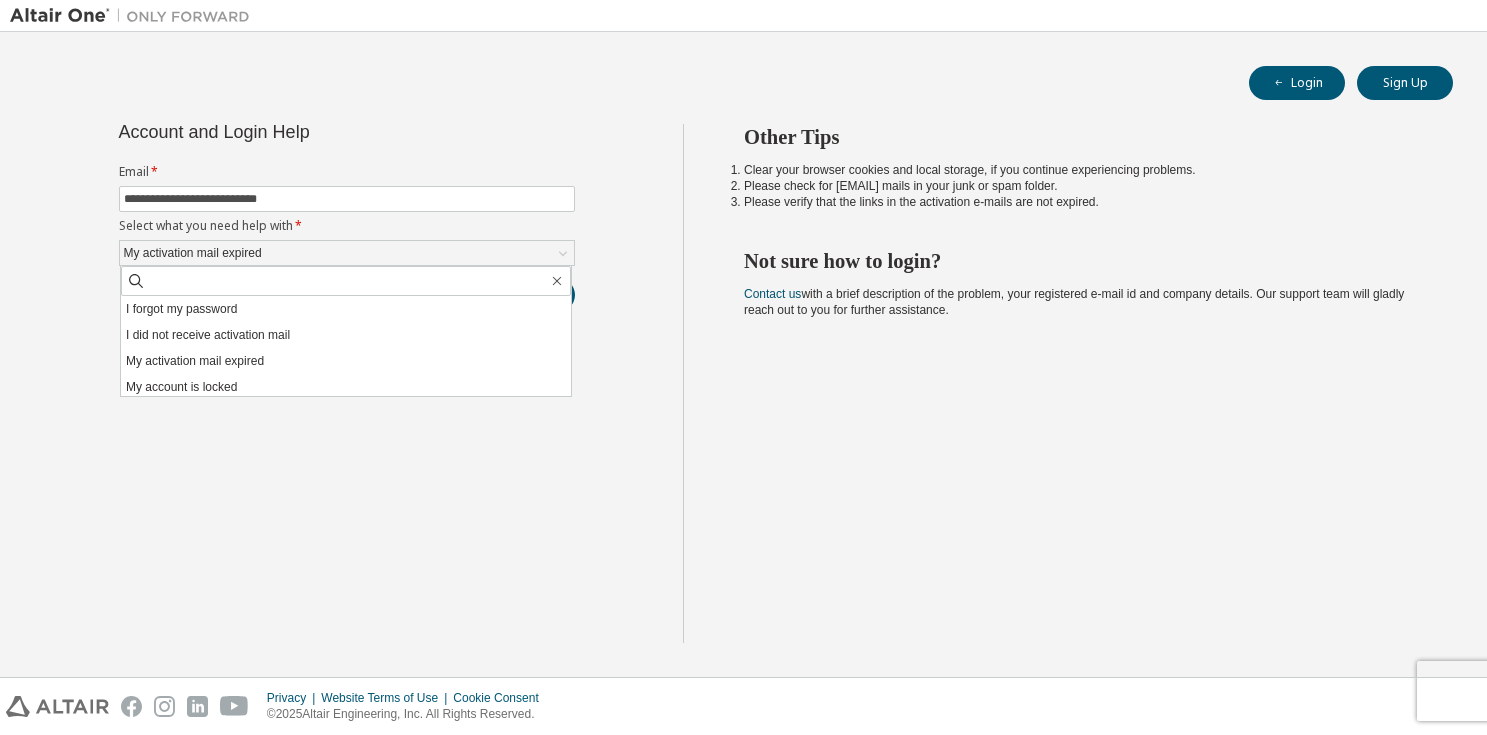 click on "**********" at bounding box center (346, 383) 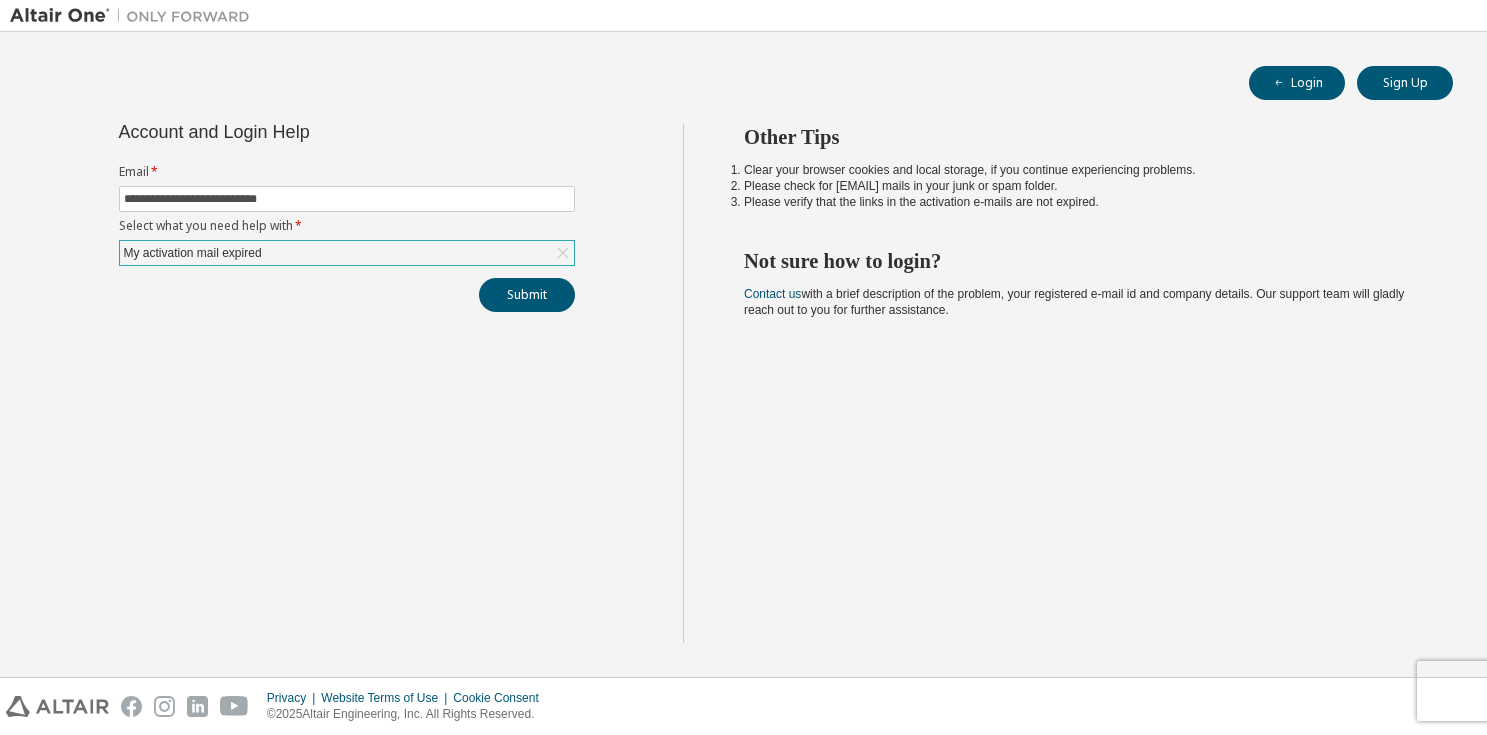 click on "My activation mail expired" at bounding box center (347, 253) 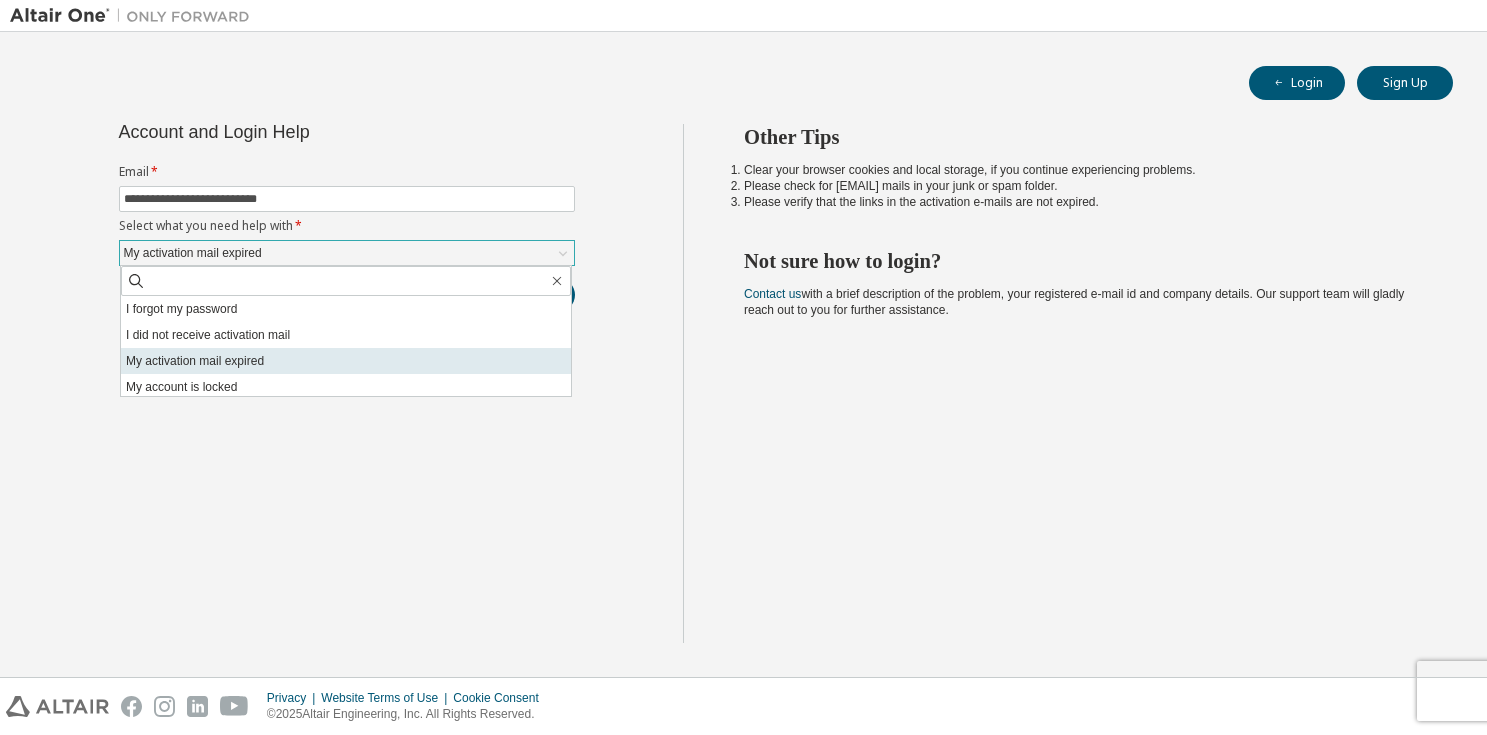 click on "My activation mail expired" at bounding box center (346, 361) 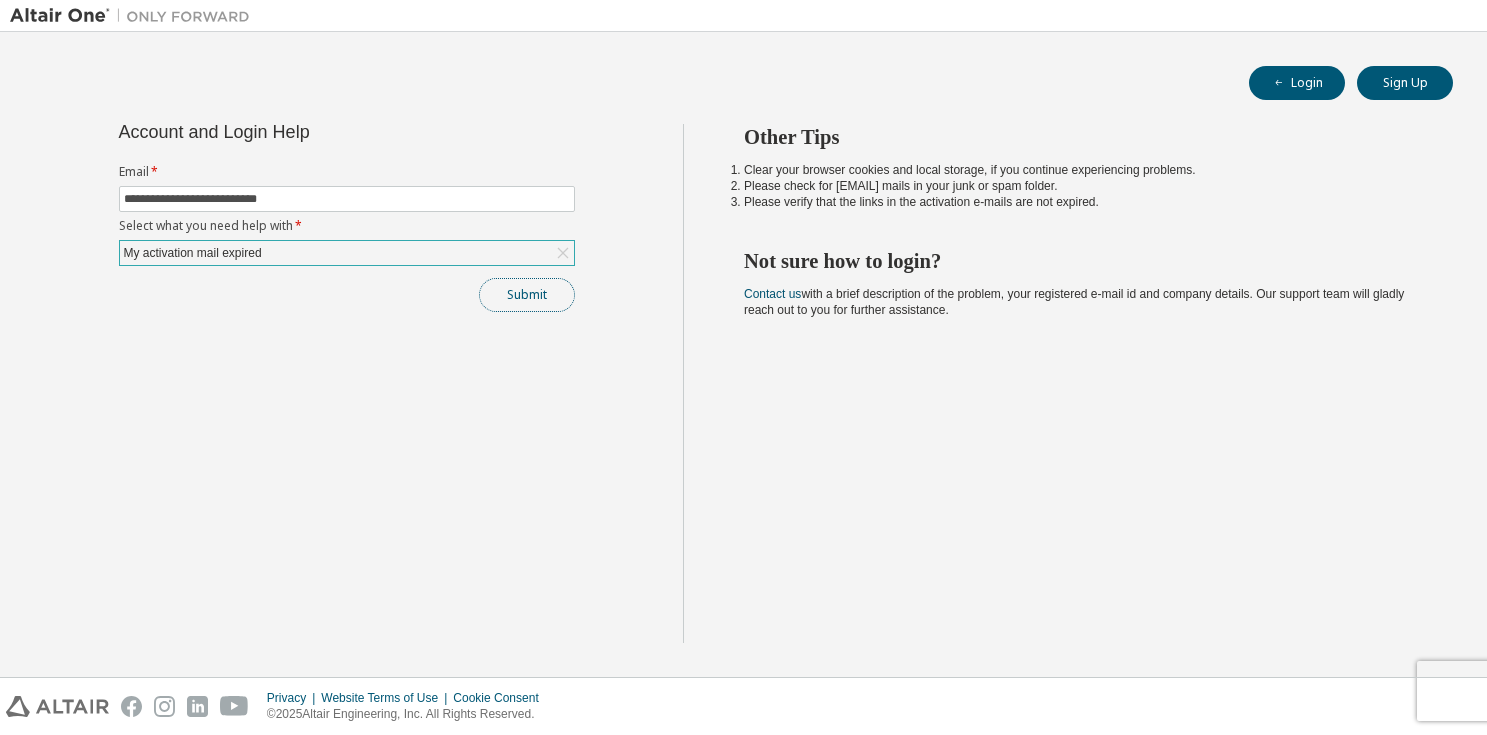 click on "Submit" at bounding box center (527, 295) 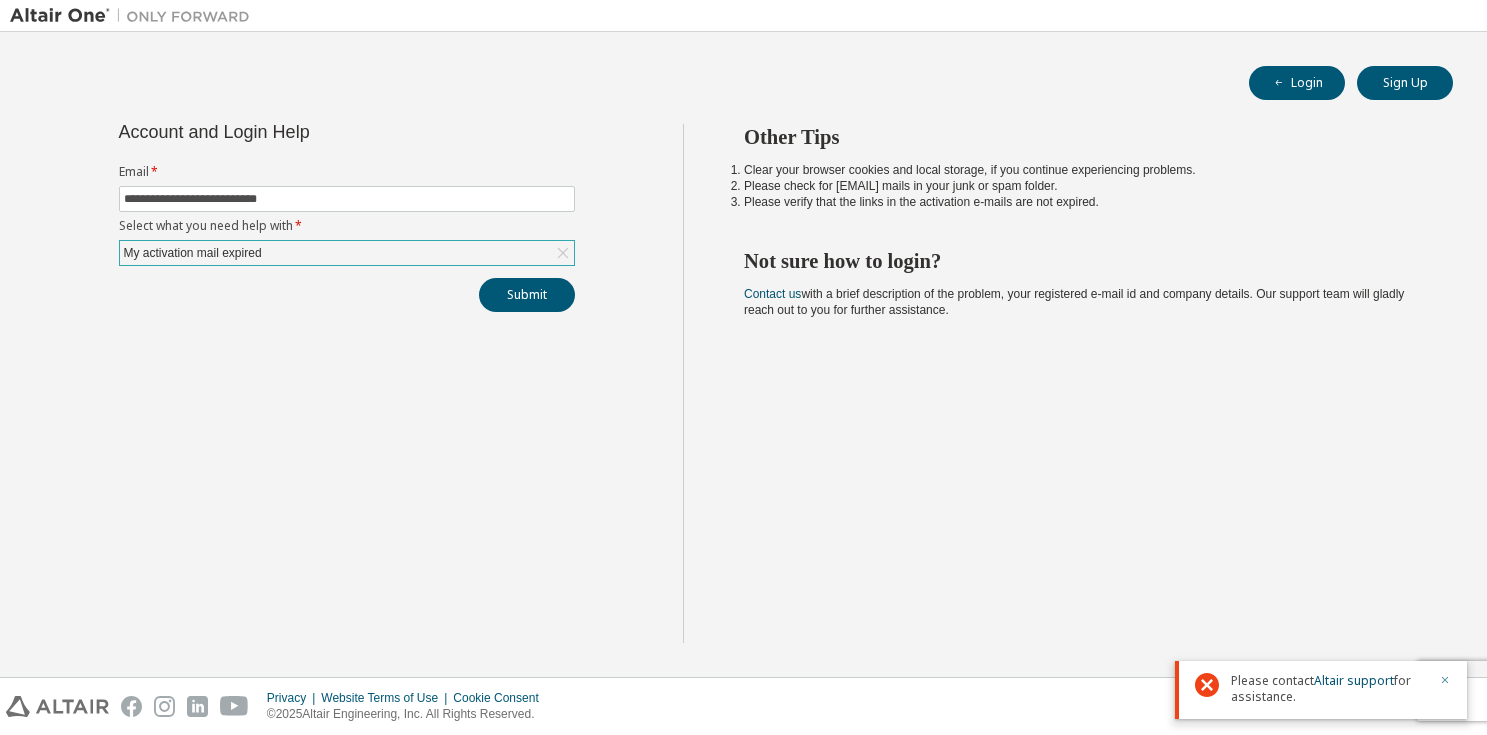 click 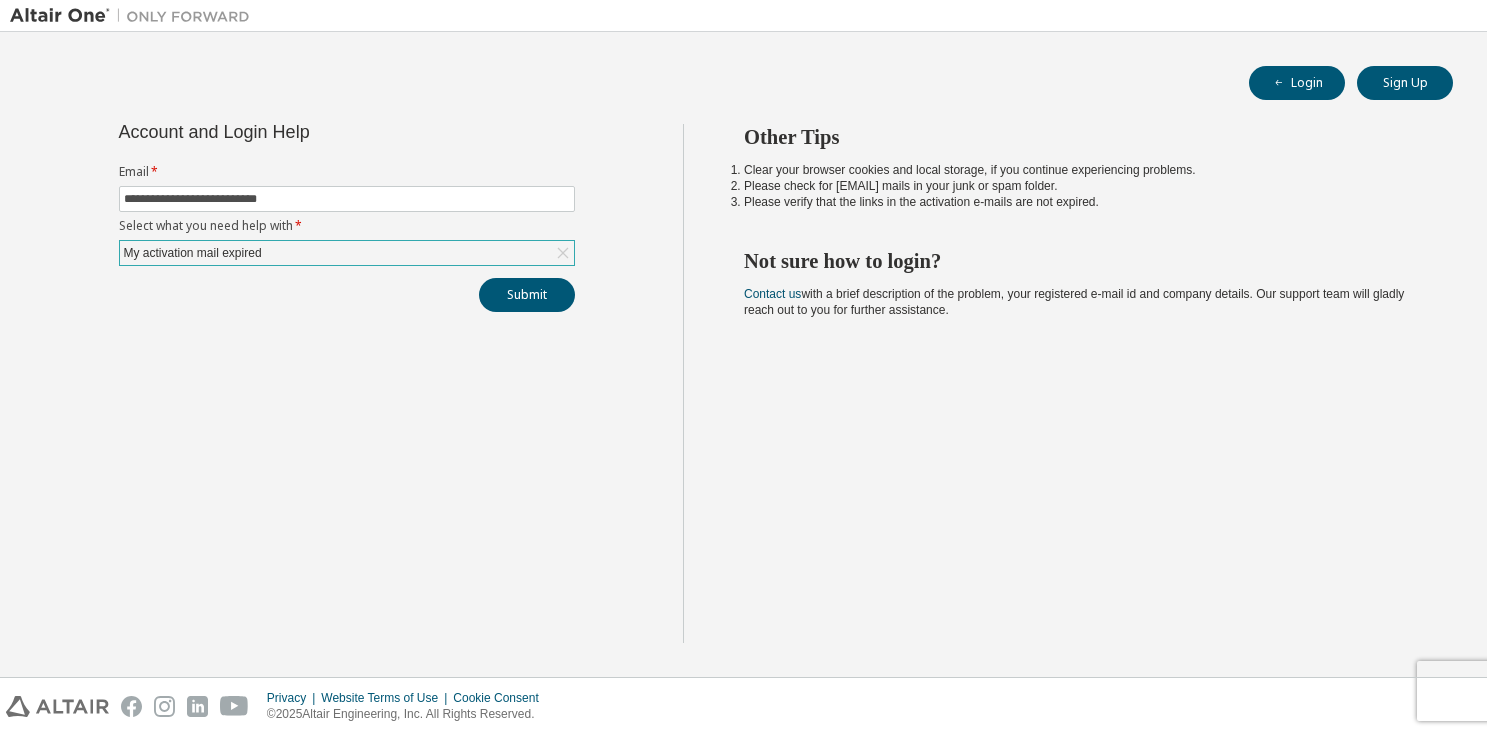 click on "My activation mail expired" at bounding box center (347, 253) 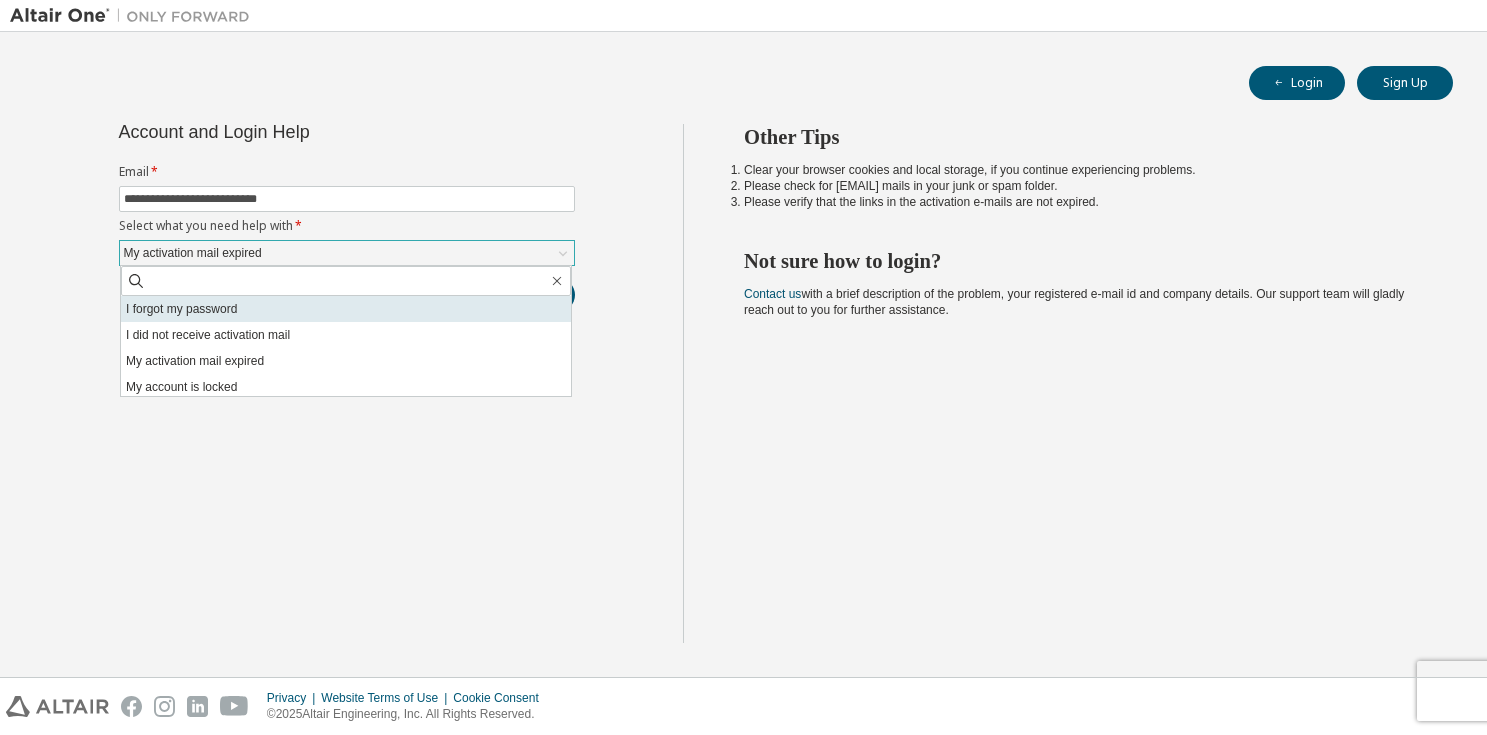 click on "I forgot my password" at bounding box center (346, 309) 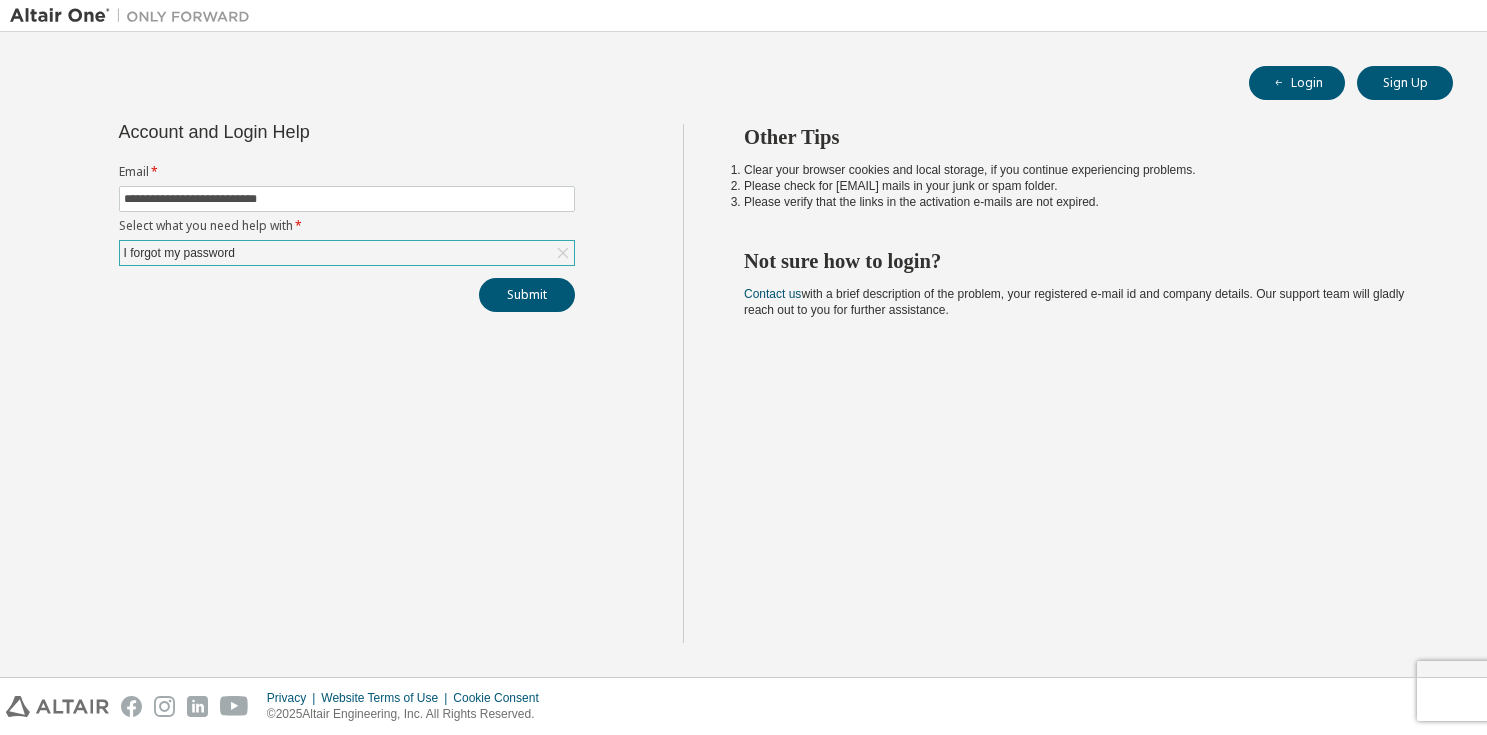 click on "**********" at bounding box center (346, 383) 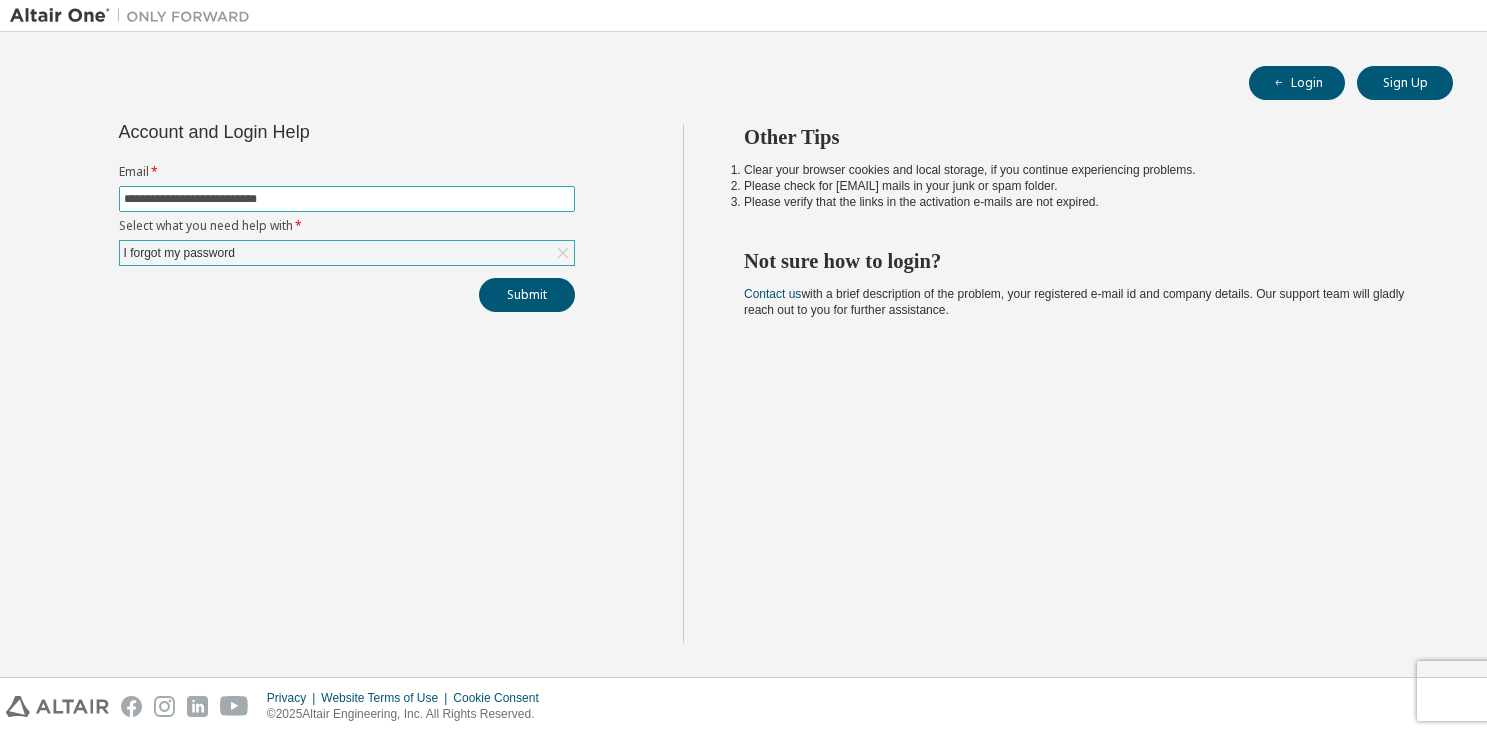 click on "**********" at bounding box center (347, 199) 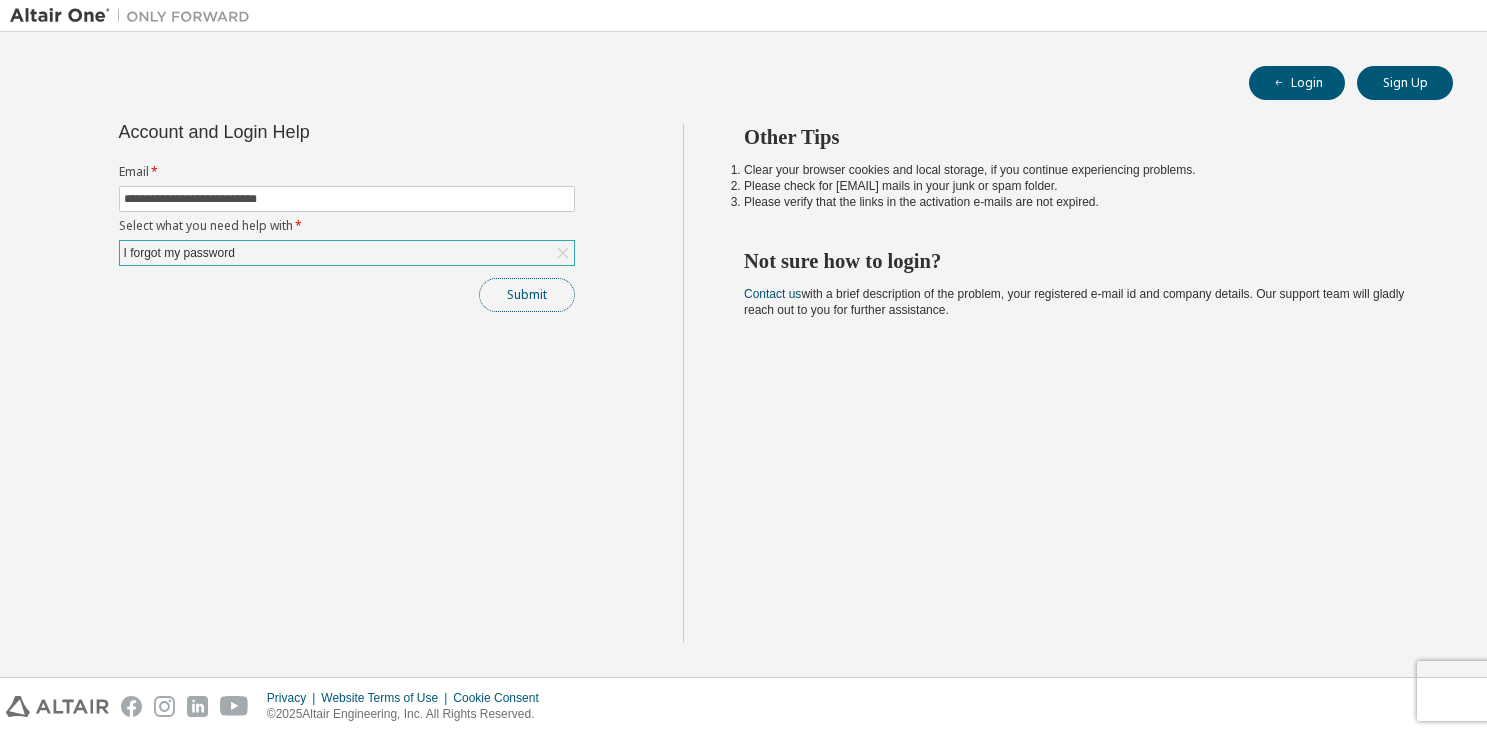 click on "Submit" at bounding box center (527, 295) 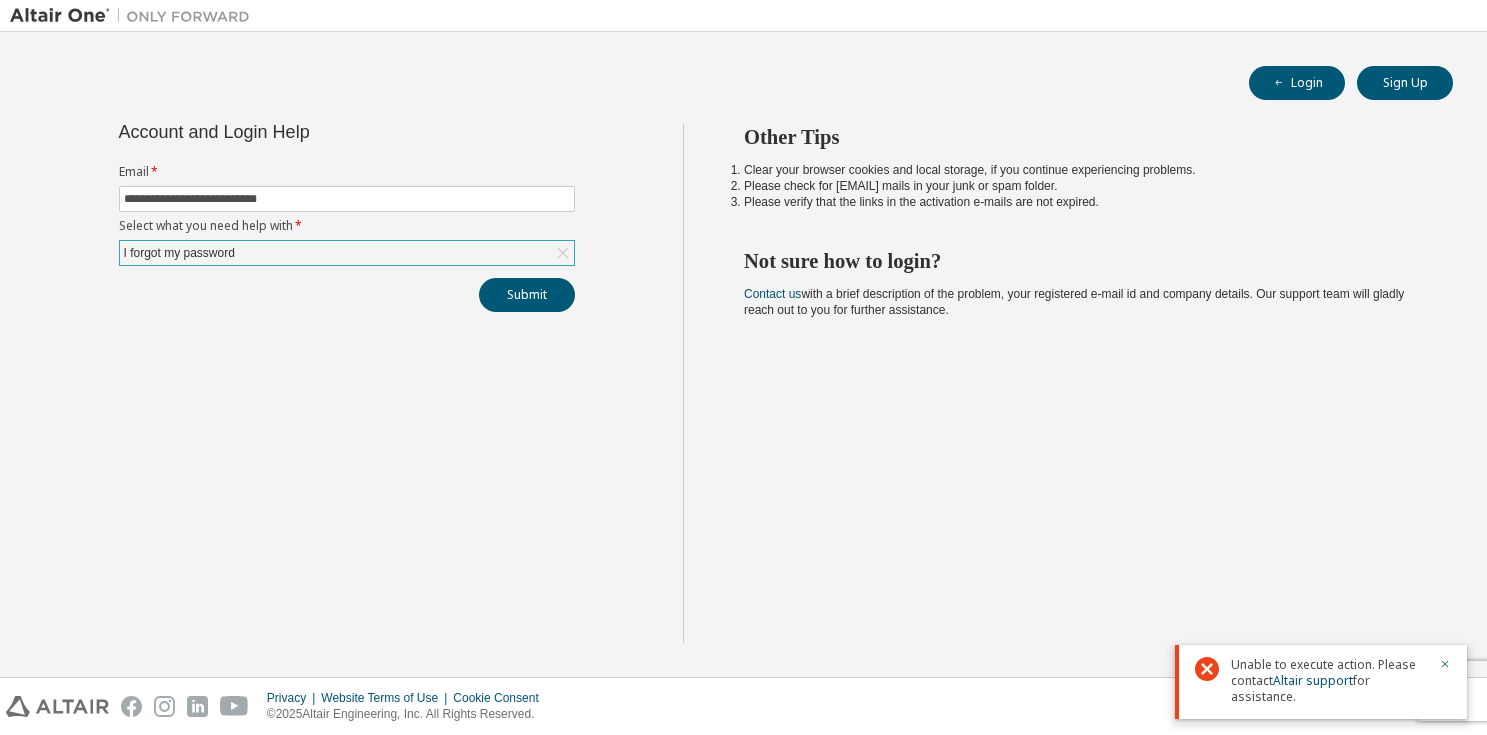 drag, startPoint x: 1305, startPoint y: 695, endPoint x: 1214, endPoint y: 673, distance: 93.62158 